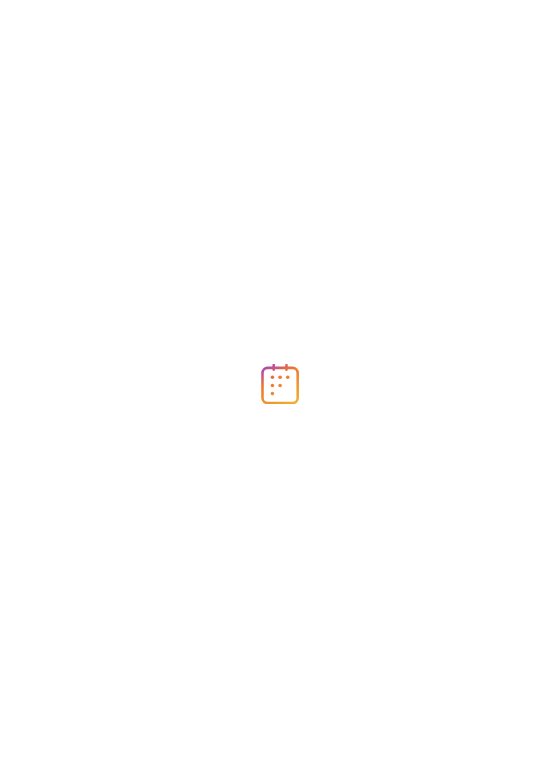 scroll, scrollTop: 0, scrollLeft: 0, axis: both 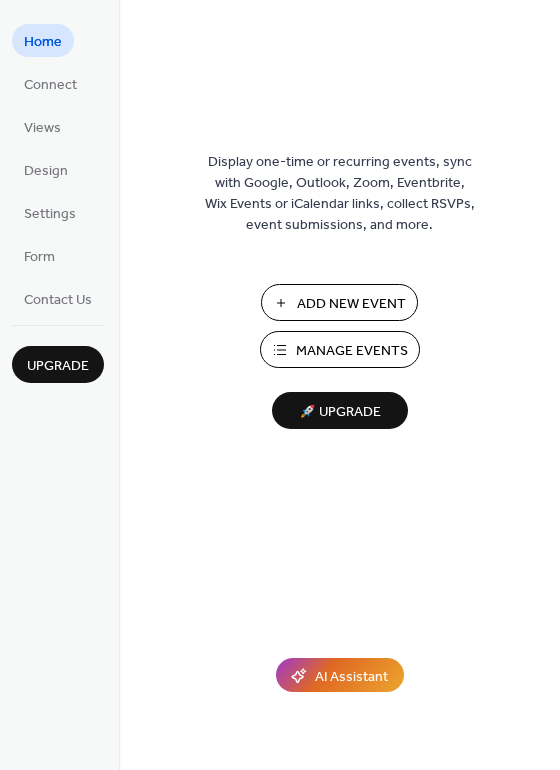 click on "Connect" at bounding box center (50, 85) 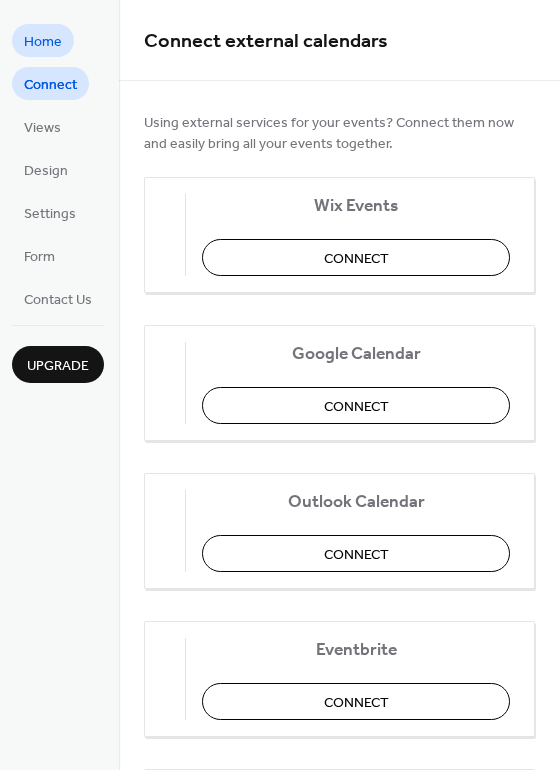 click on "Home" at bounding box center (43, 42) 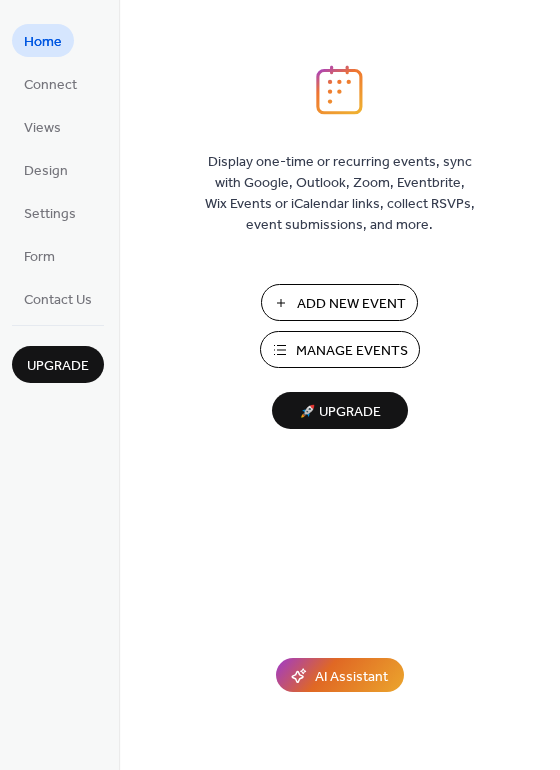 click on "Add New Event" at bounding box center [351, 304] 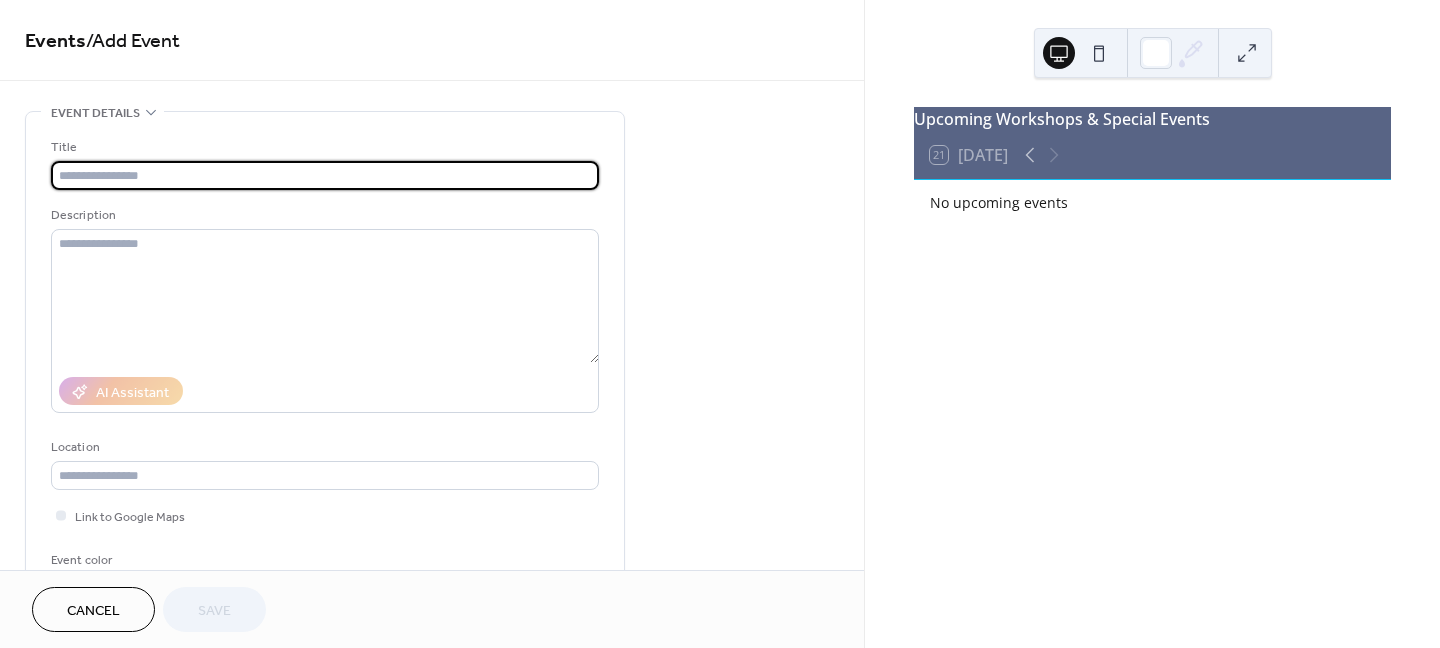 scroll, scrollTop: 0, scrollLeft: 0, axis: both 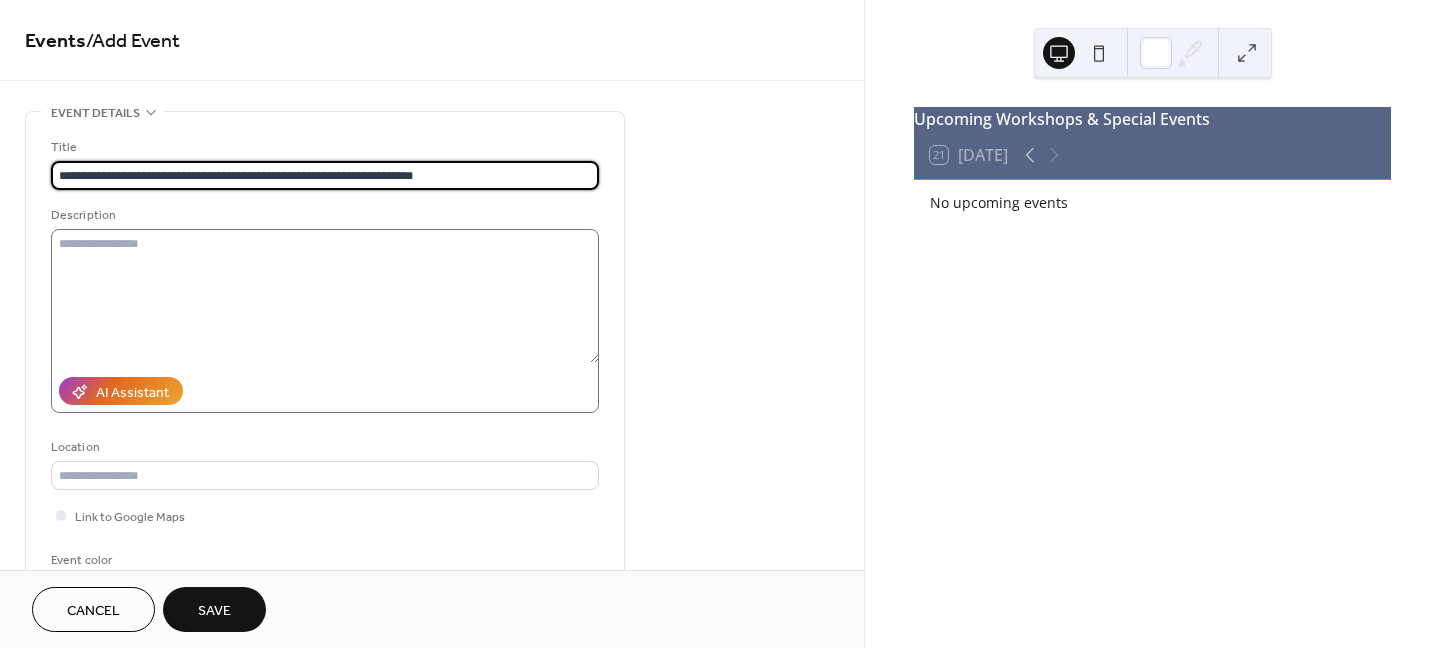 paste 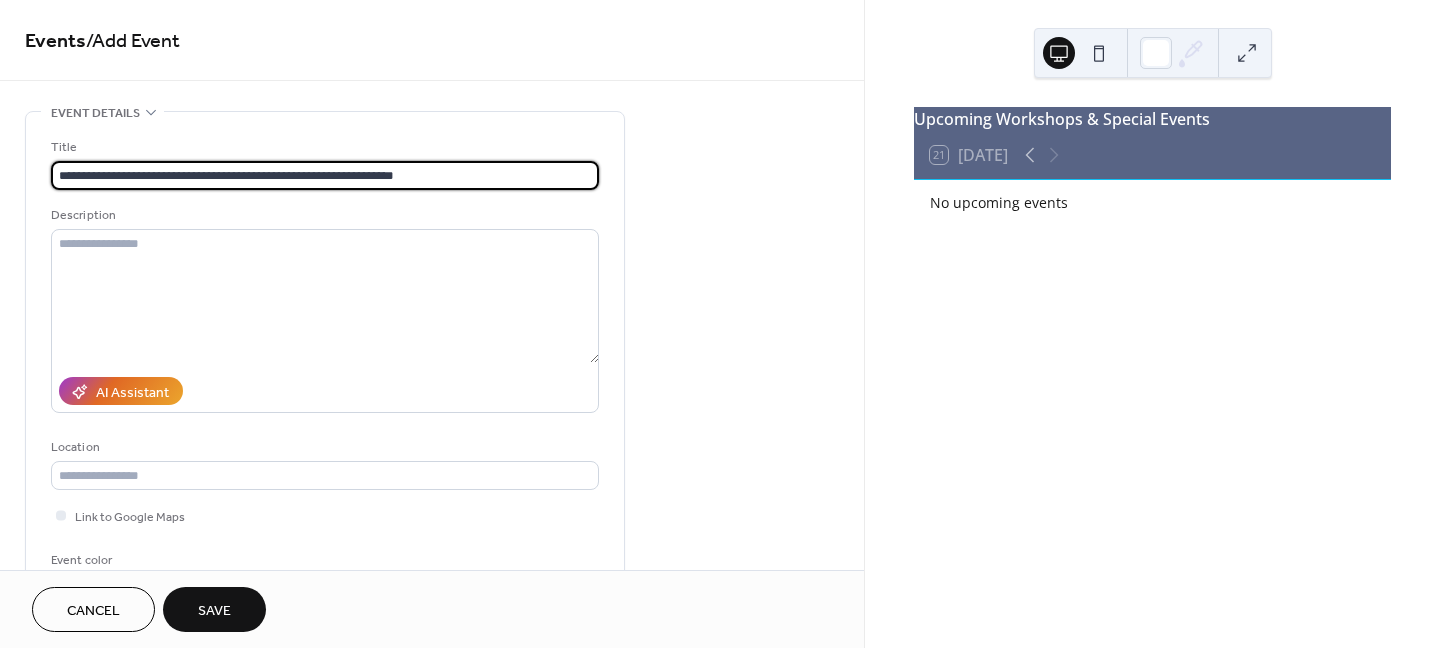 type on "**********" 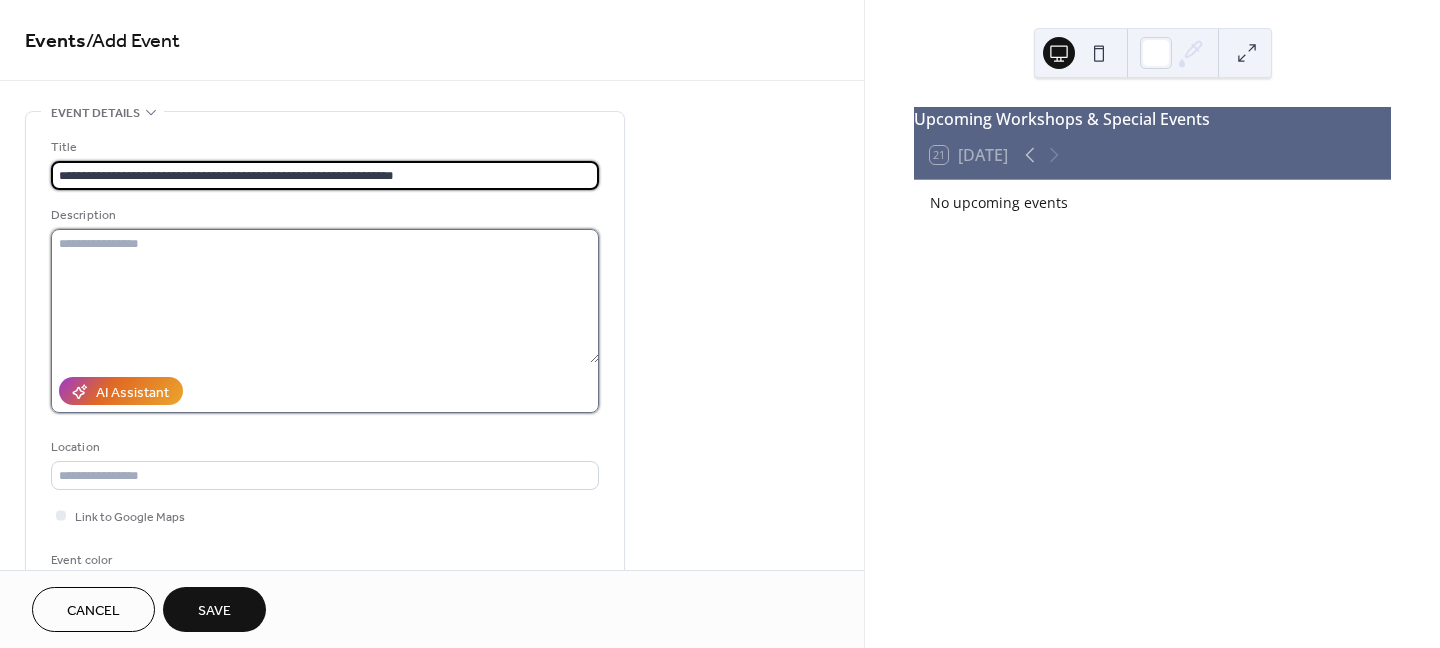 click at bounding box center (325, 296) 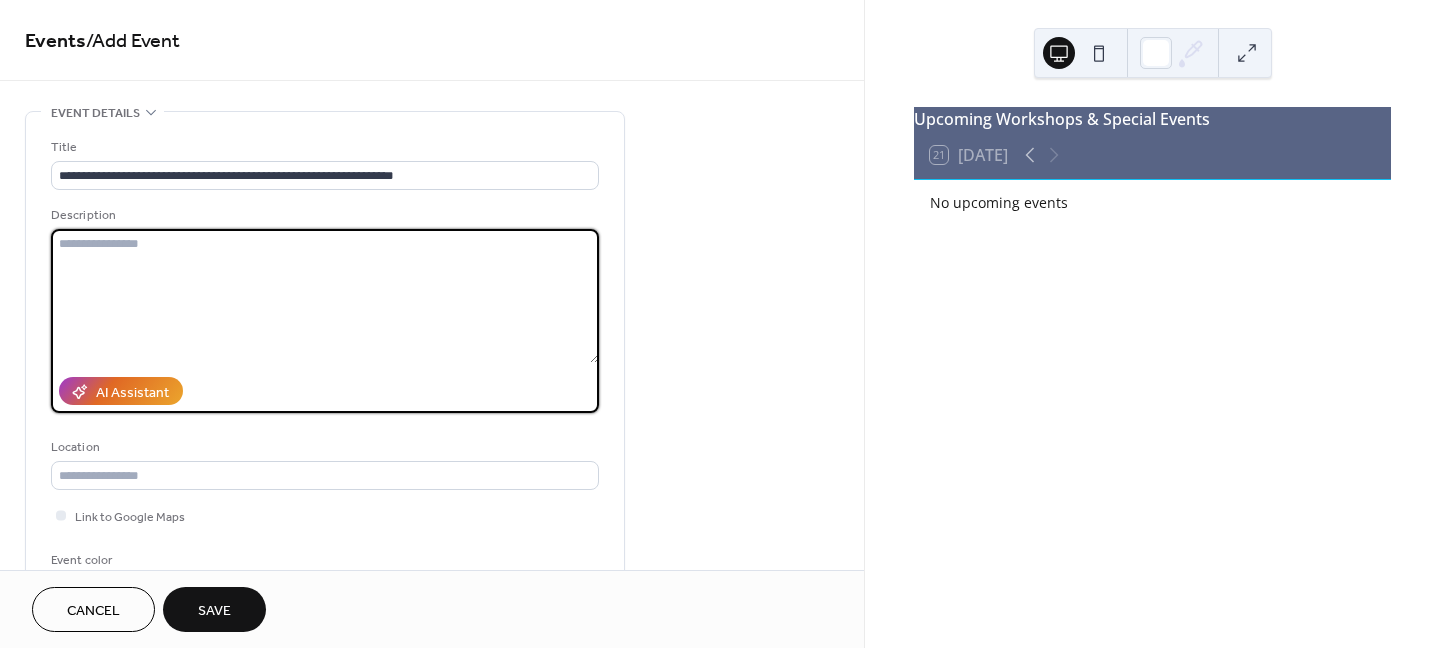 paste on "**********" 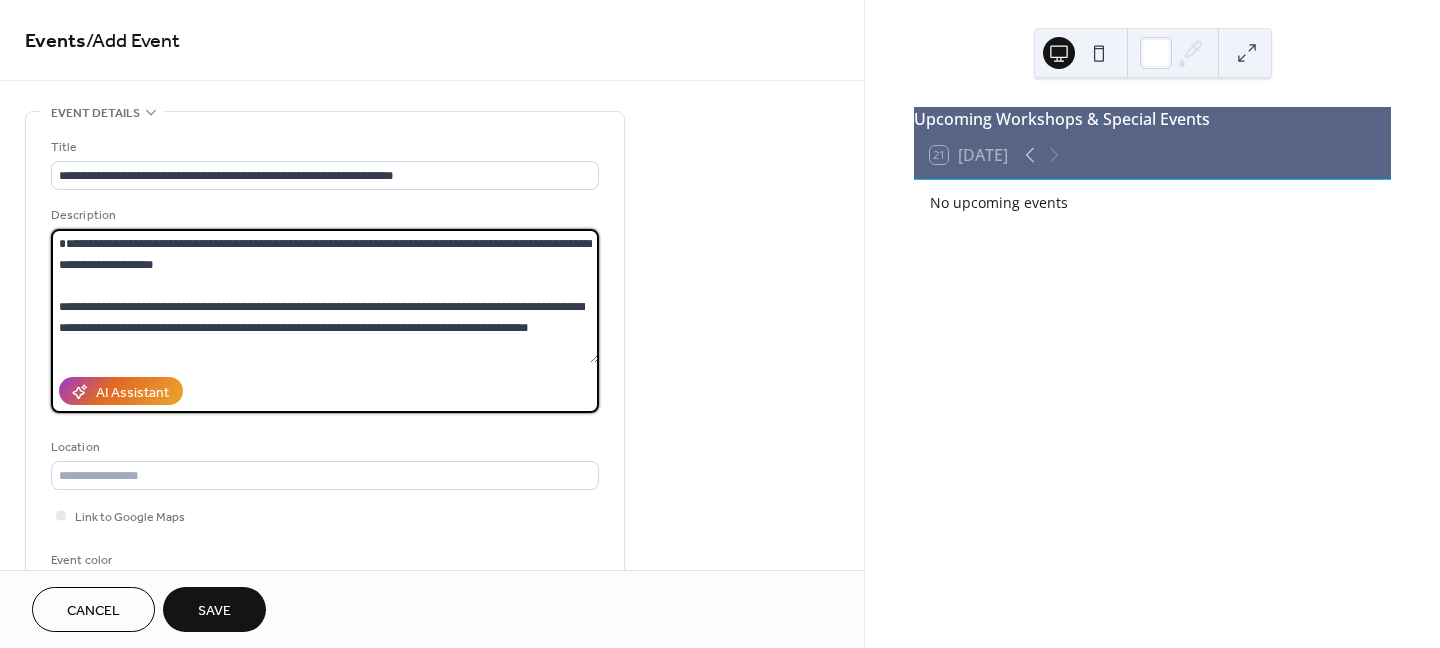 scroll, scrollTop: 17, scrollLeft: 0, axis: vertical 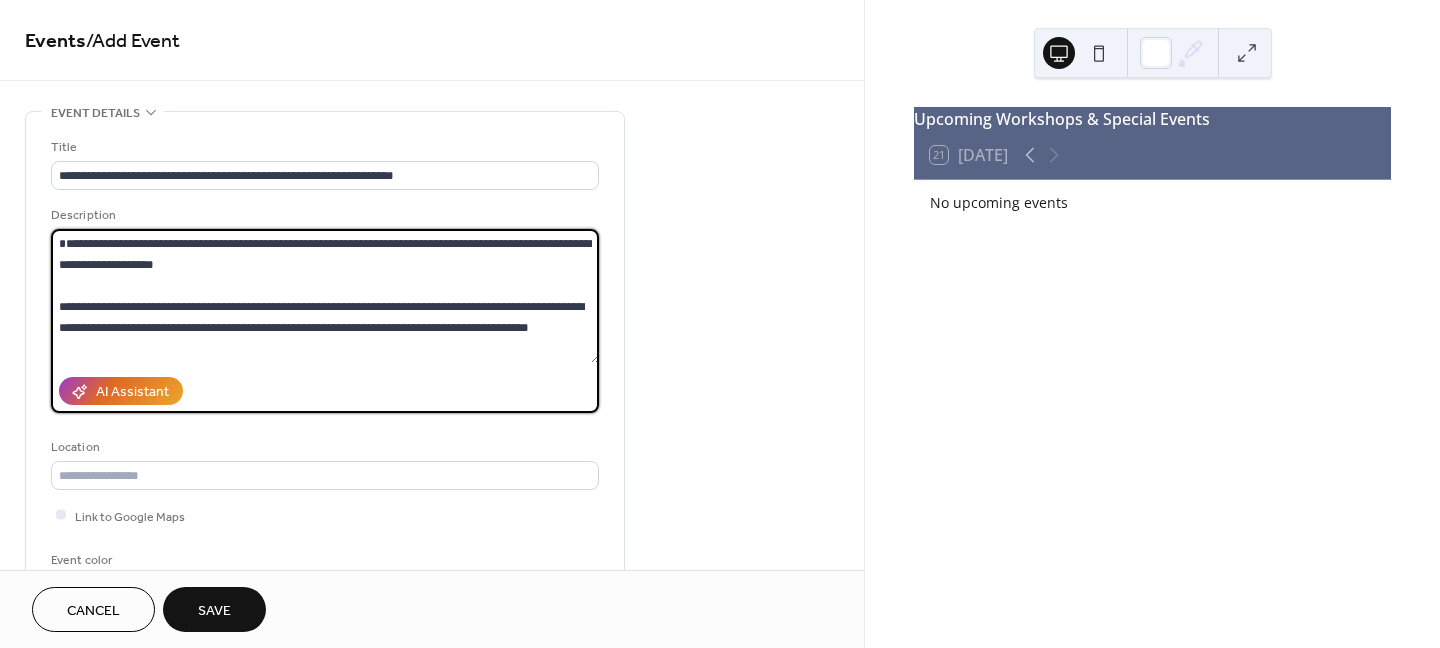type on "**********" 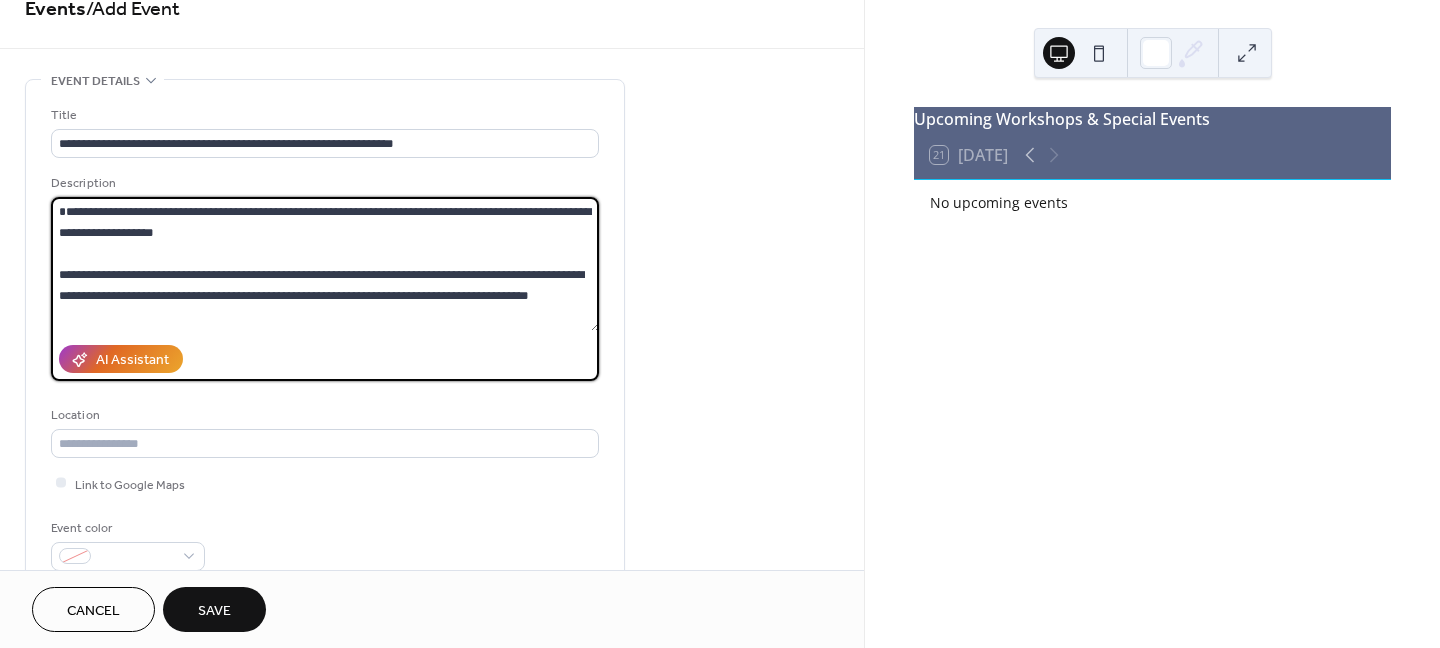 scroll, scrollTop: 195, scrollLeft: 0, axis: vertical 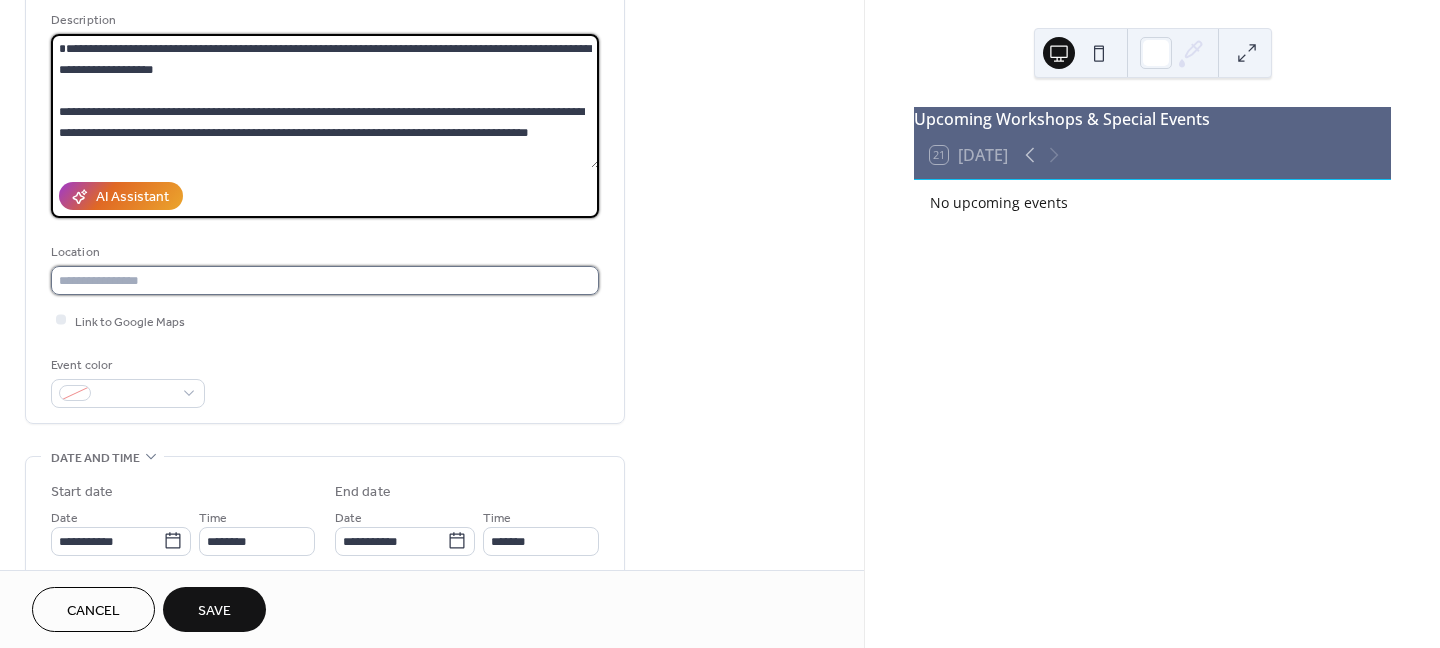 click at bounding box center (325, 280) 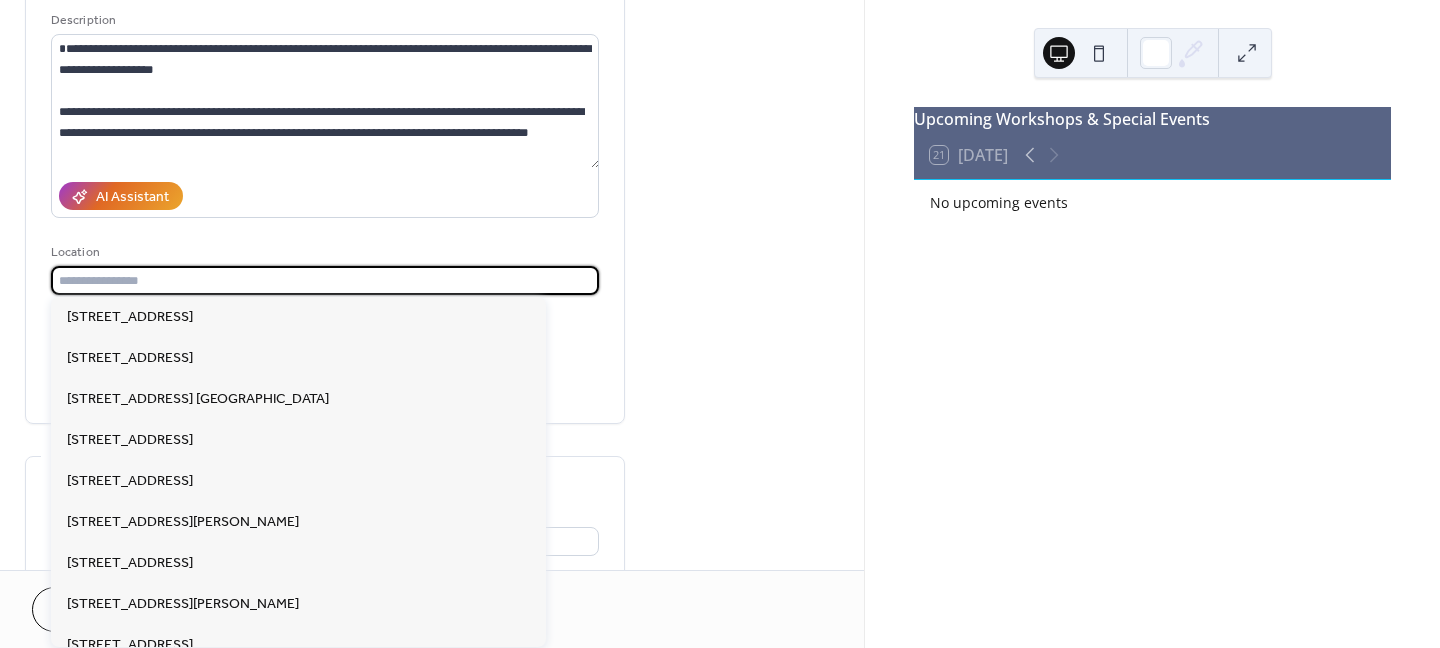 type on "*" 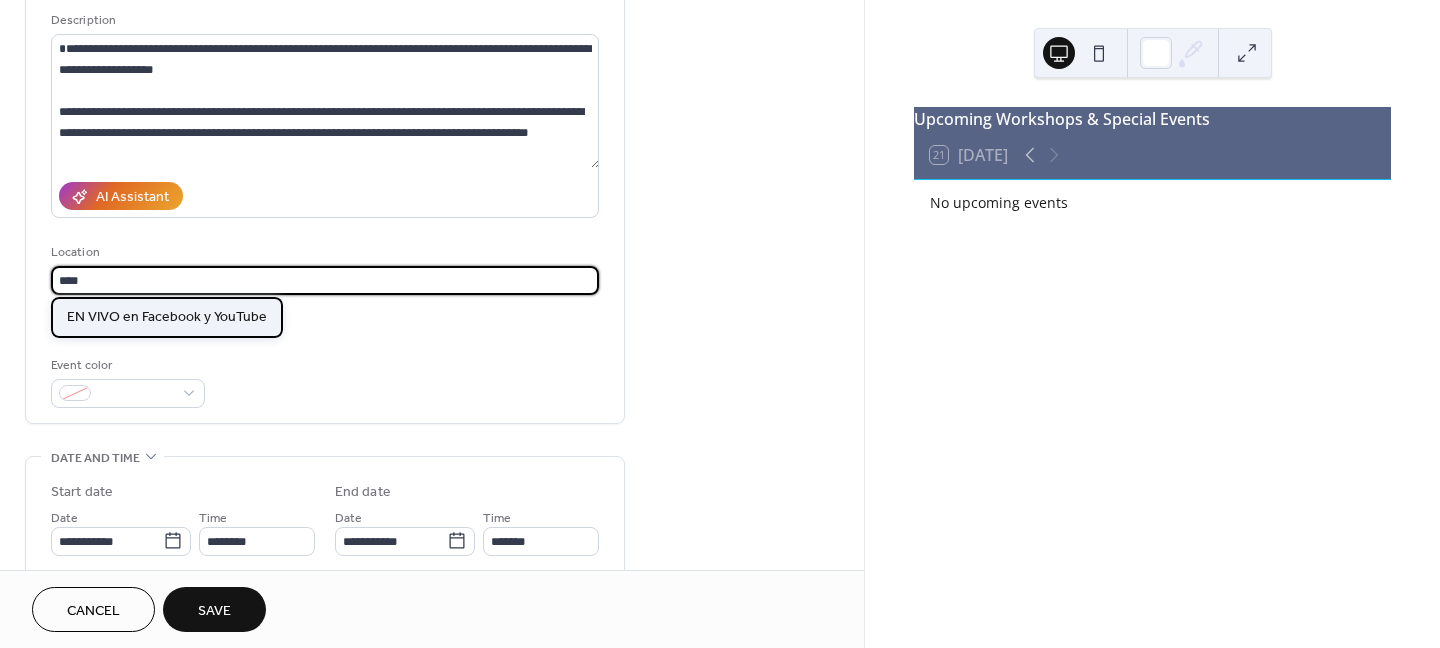 click on "EN VIVO en Facebook y YouTube" at bounding box center (167, 317) 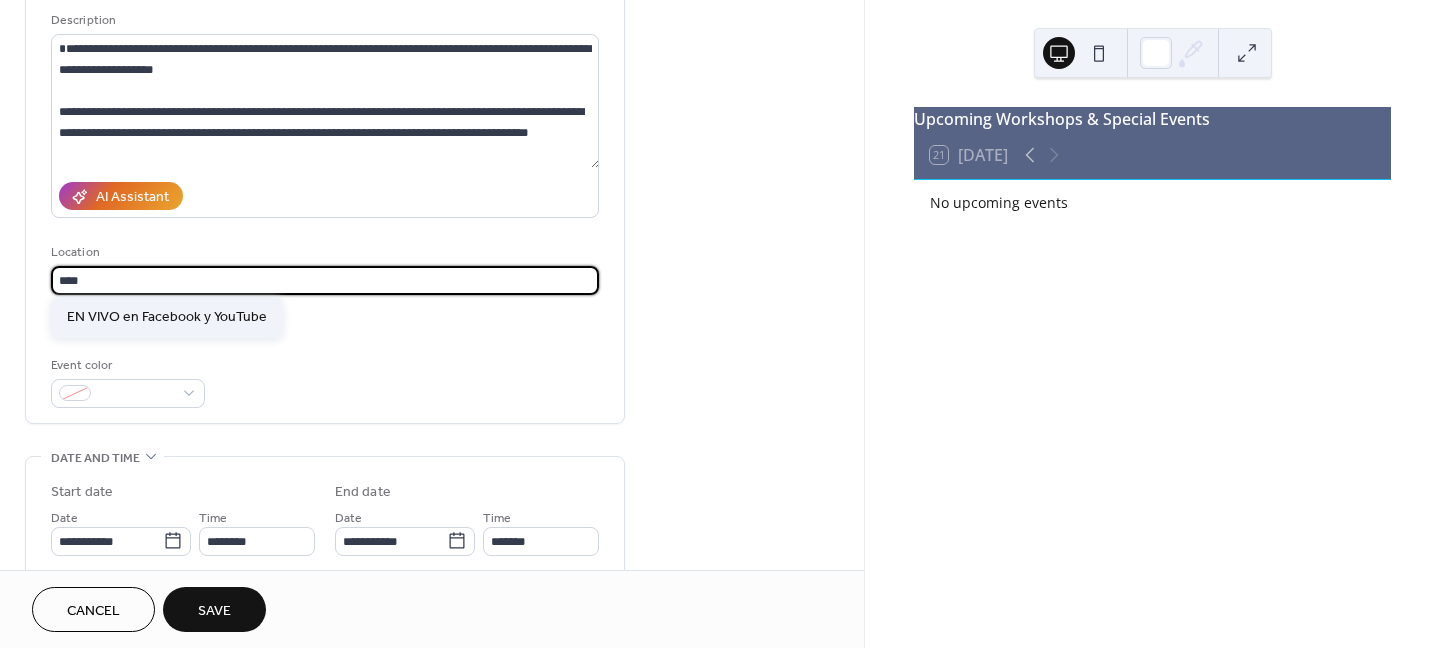 type on "**********" 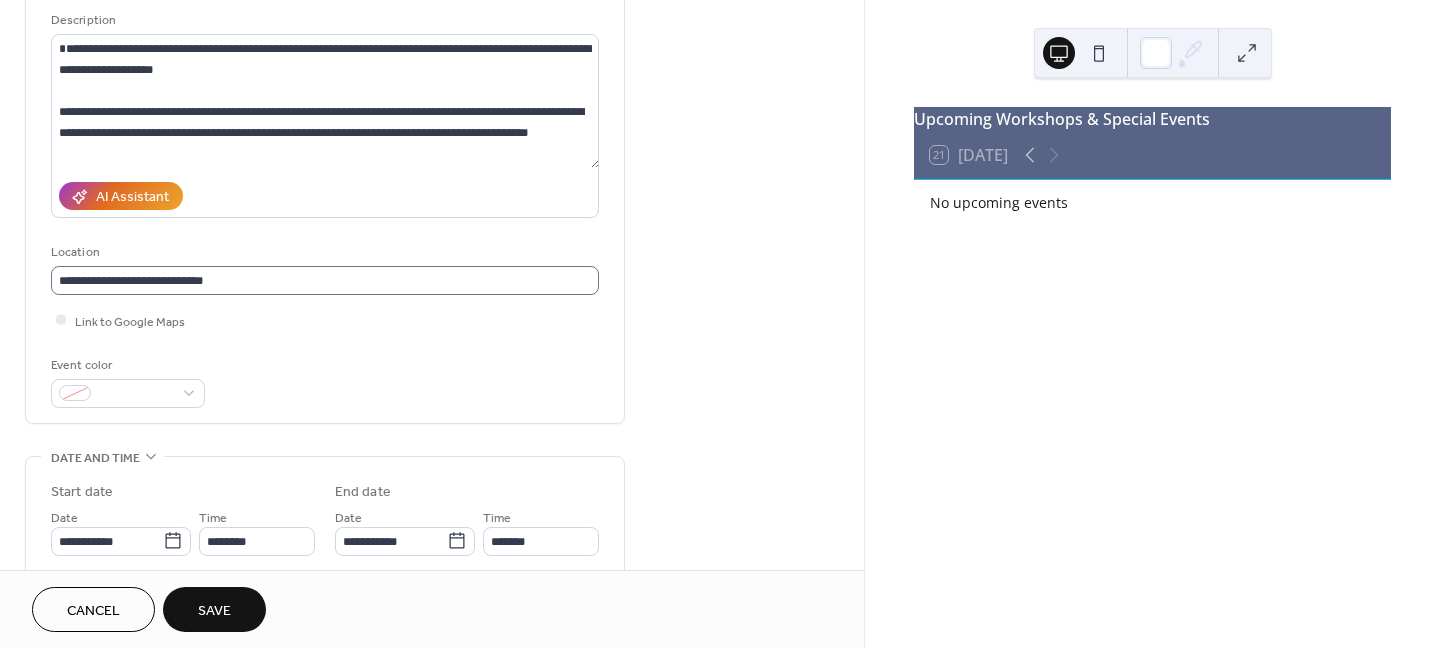 scroll, scrollTop: 0, scrollLeft: 0, axis: both 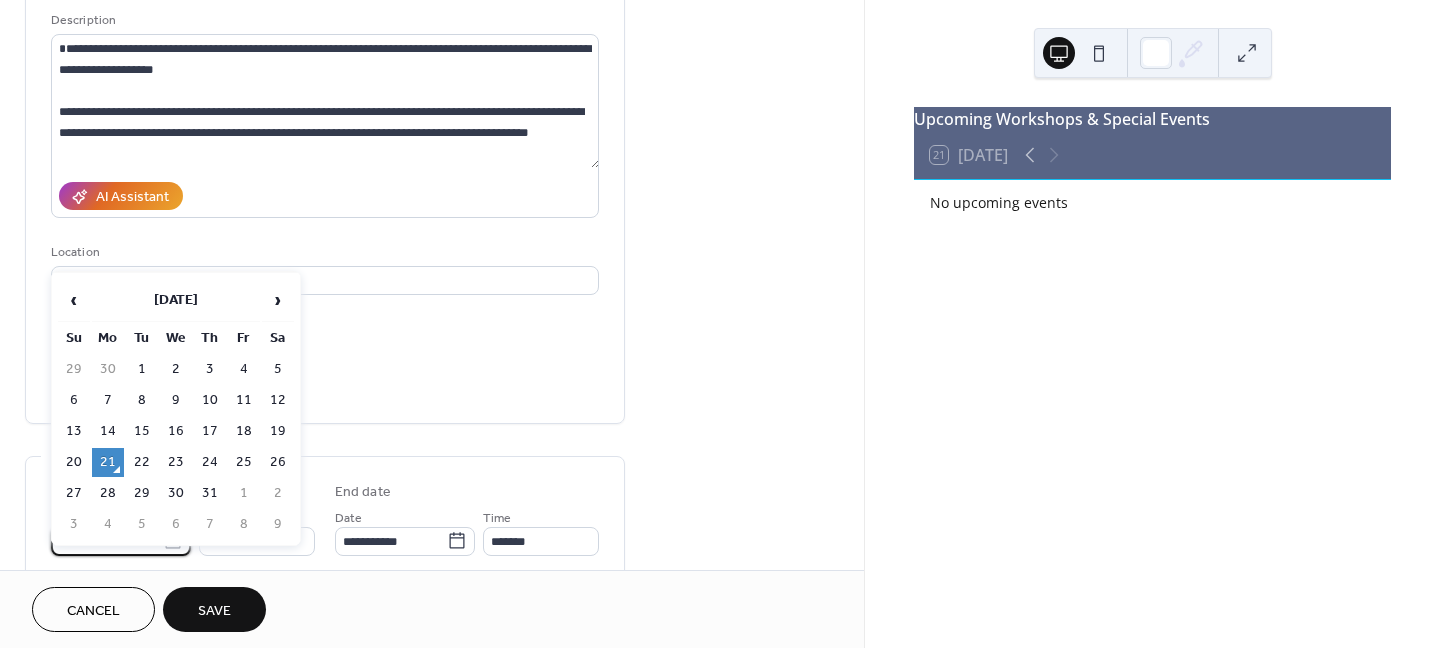 click on "**********" at bounding box center [107, 541] 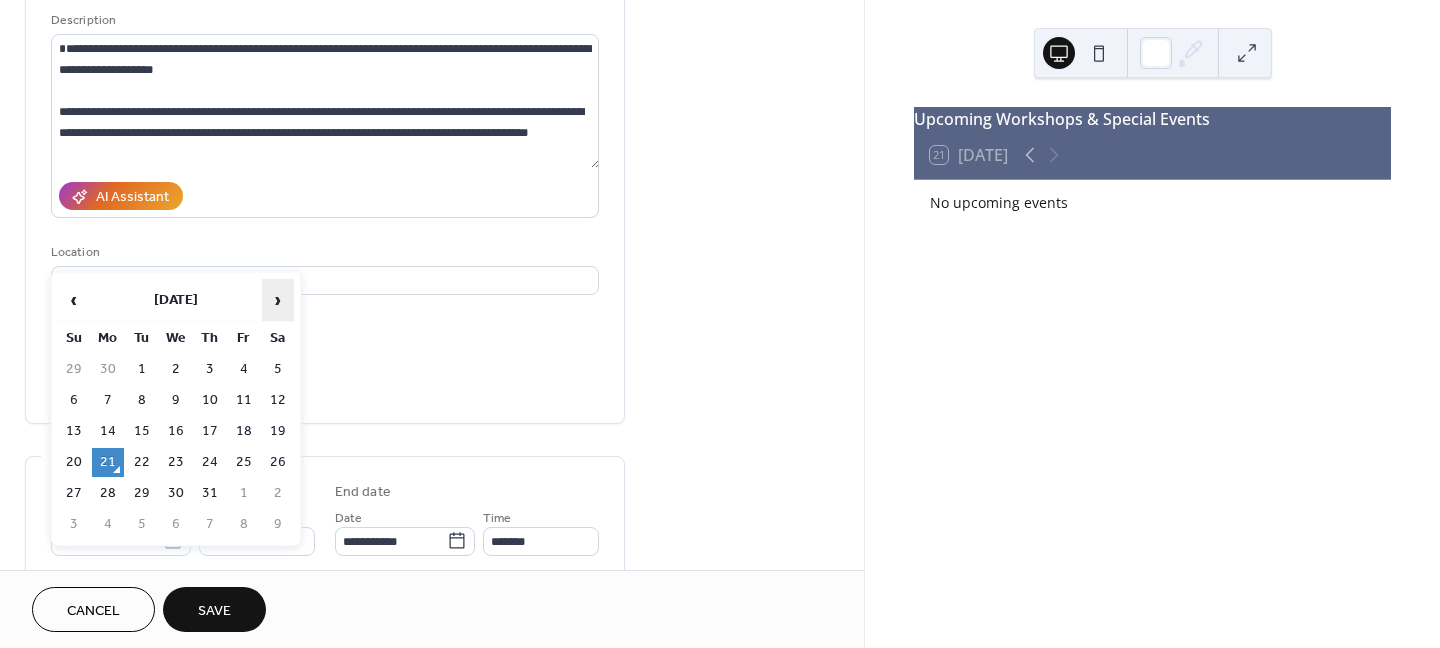 click on "›" at bounding box center (278, 300) 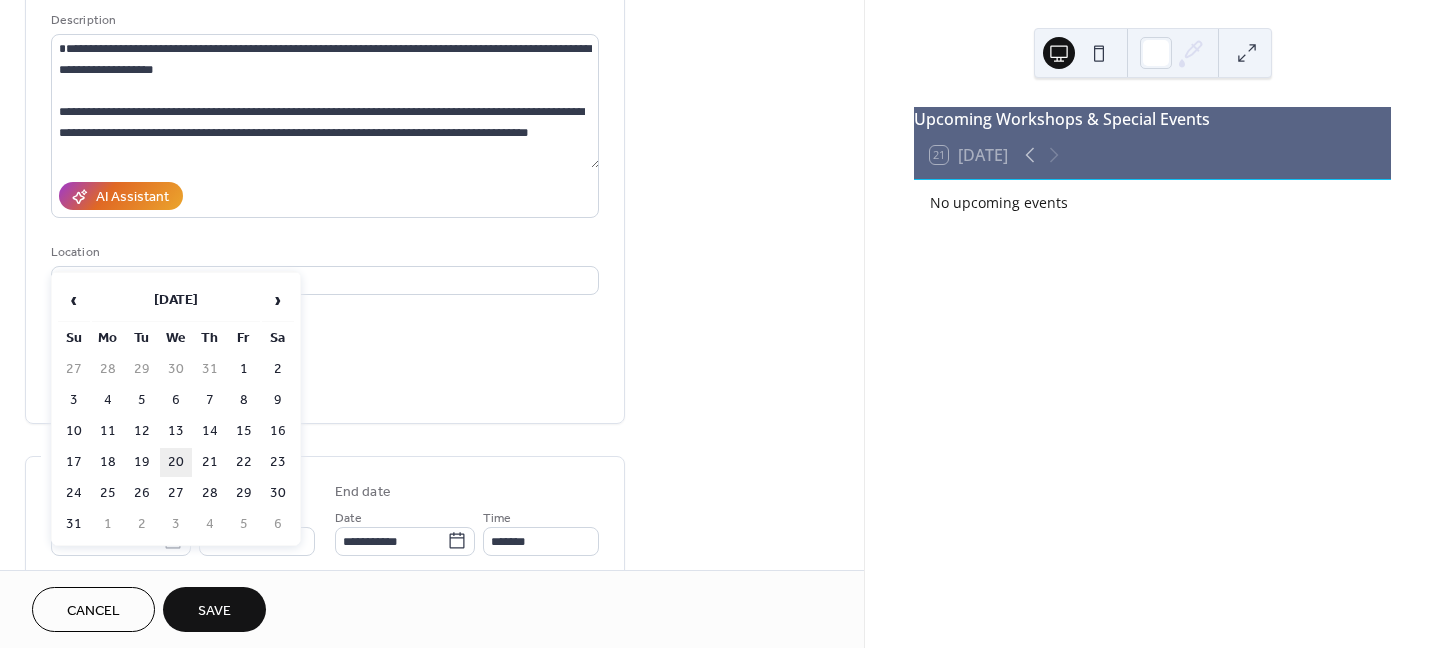 click on "20" at bounding box center (176, 462) 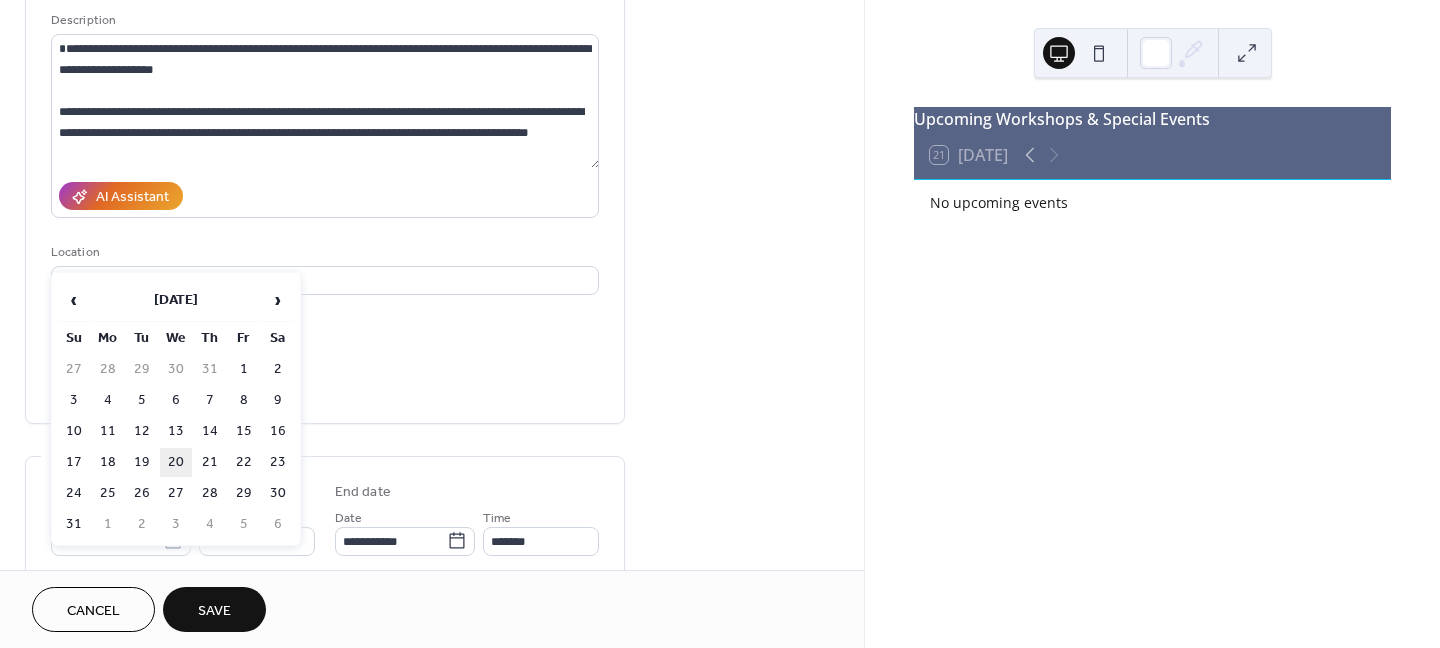 type on "**********" 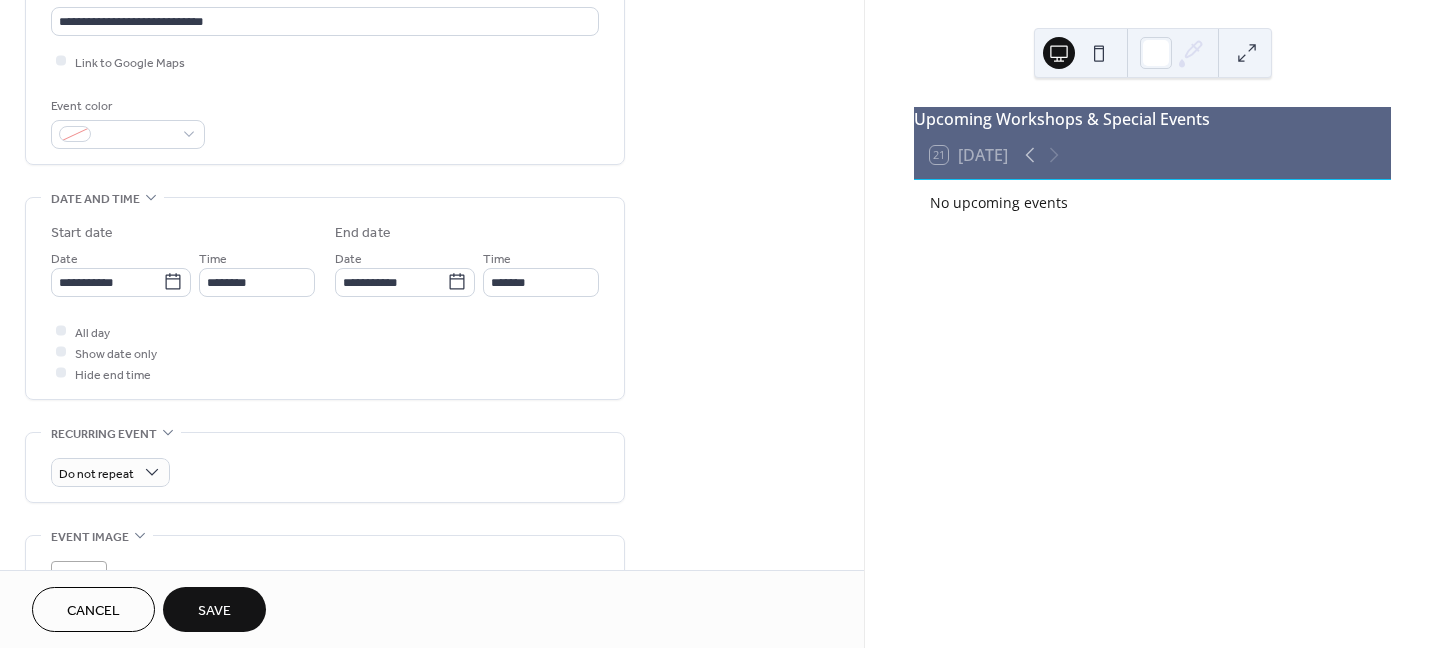 scroll, scrollTop: 457, scrollLeft: 0, axis: vertical 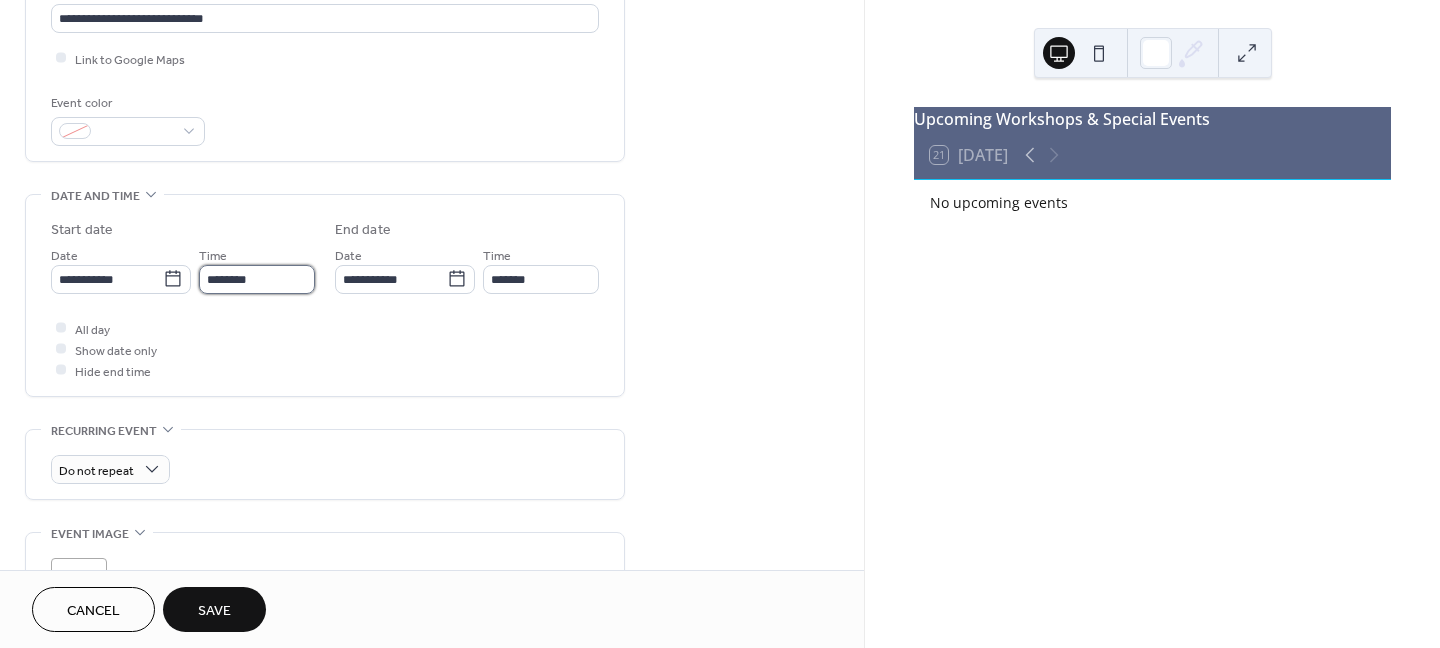 click on "********" at bounding box center [257, 279] 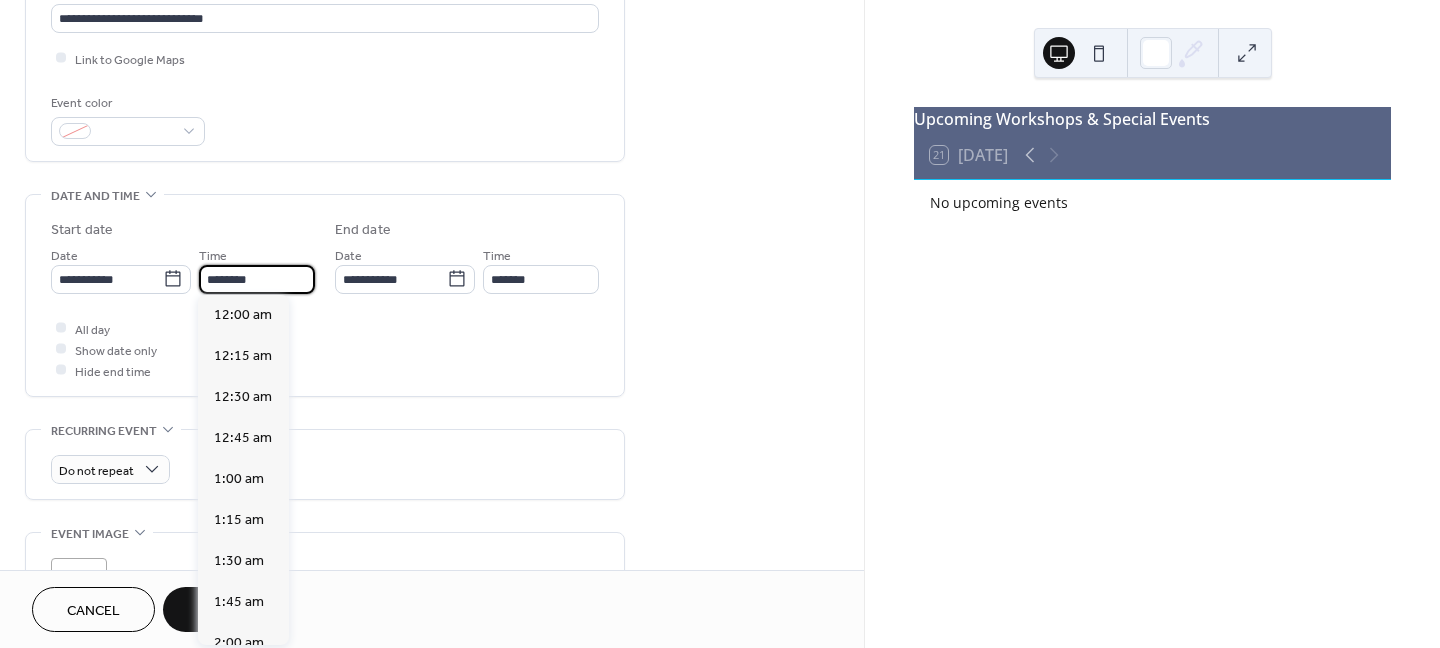 scroll, scrollTop: 1935, scrollLeft: 0, axis: vertical 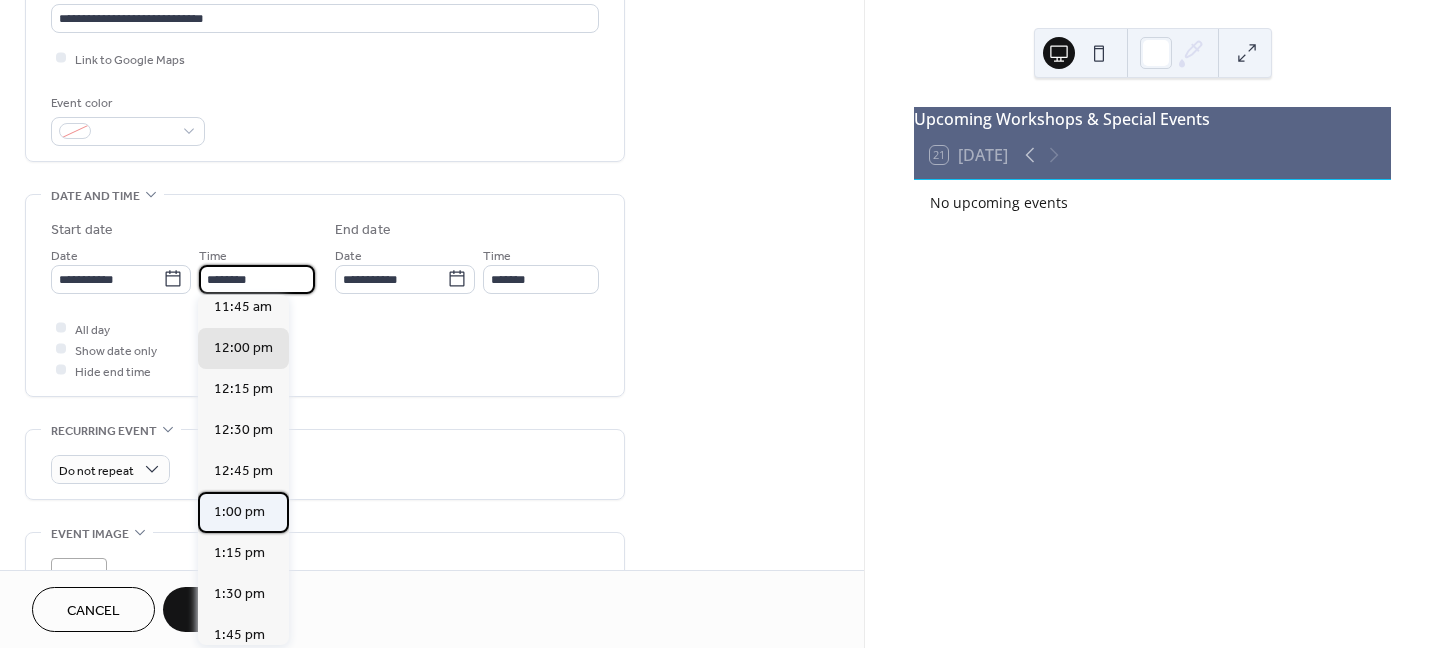 click on "1:00 pm" at bounding box center (239, 512) 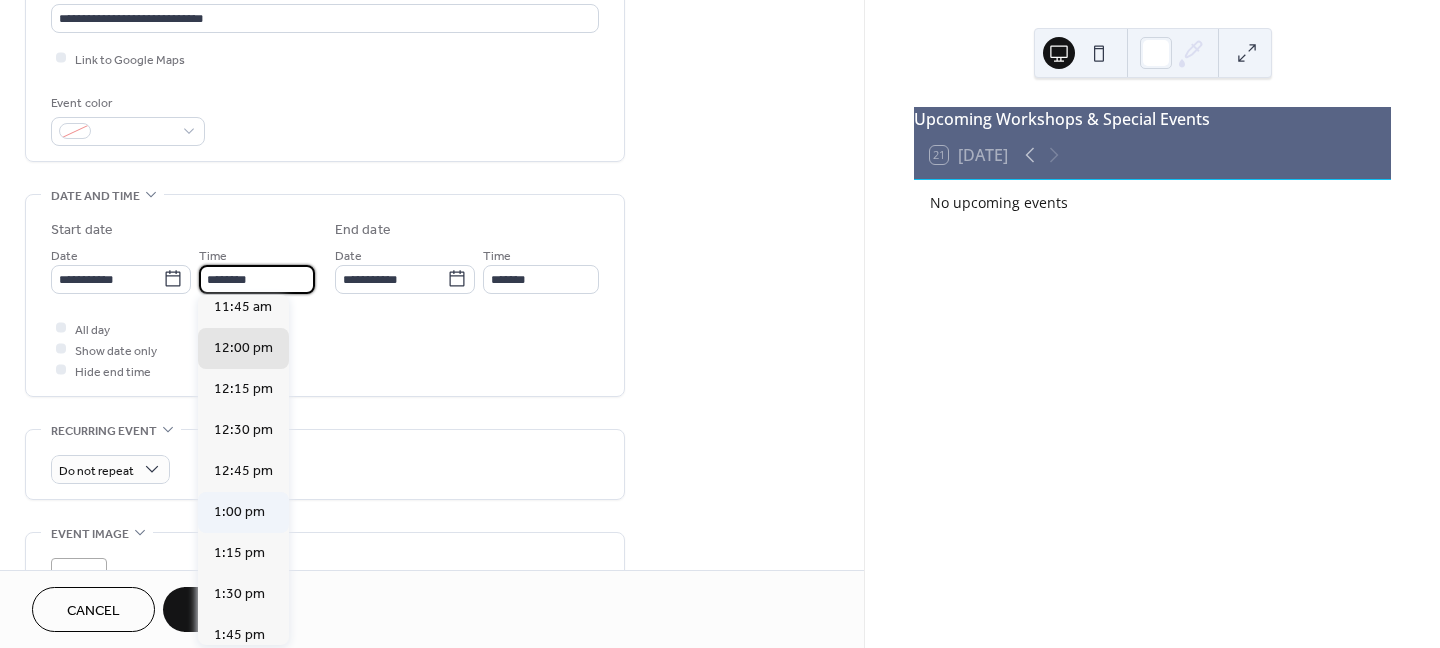 type on "*******" 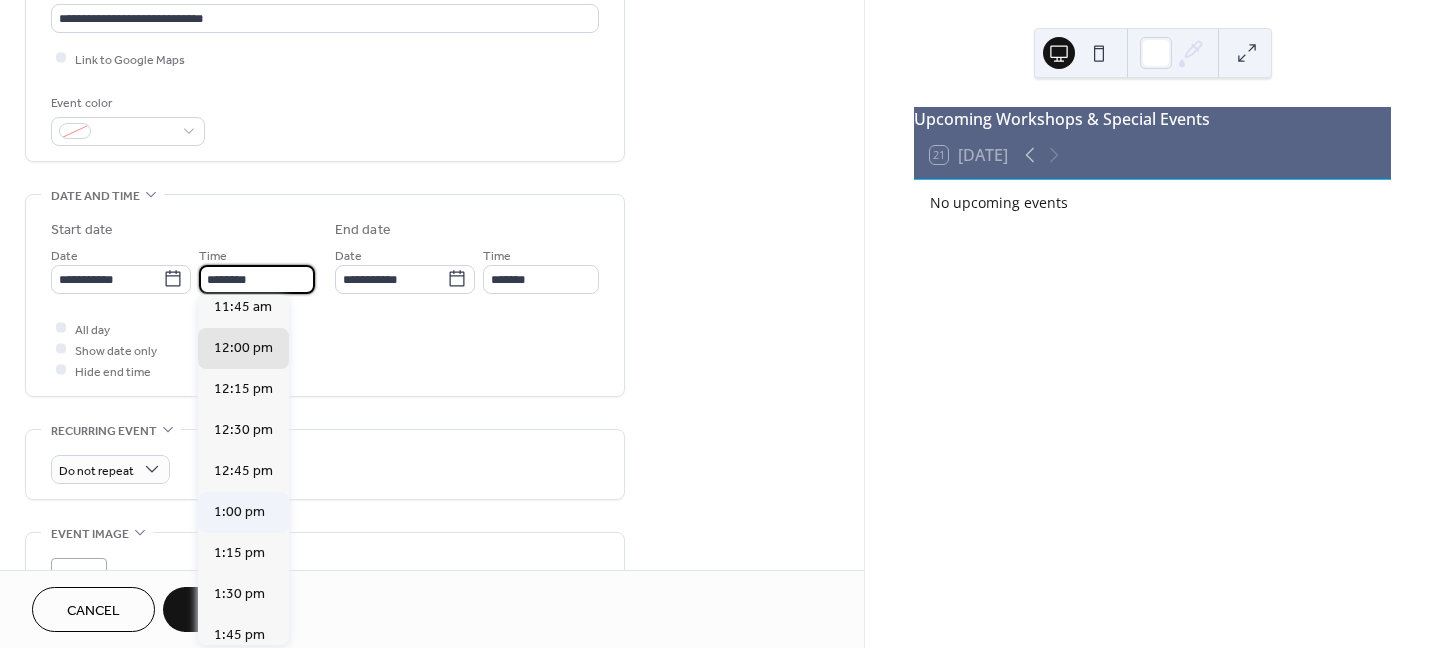 type on "*******" 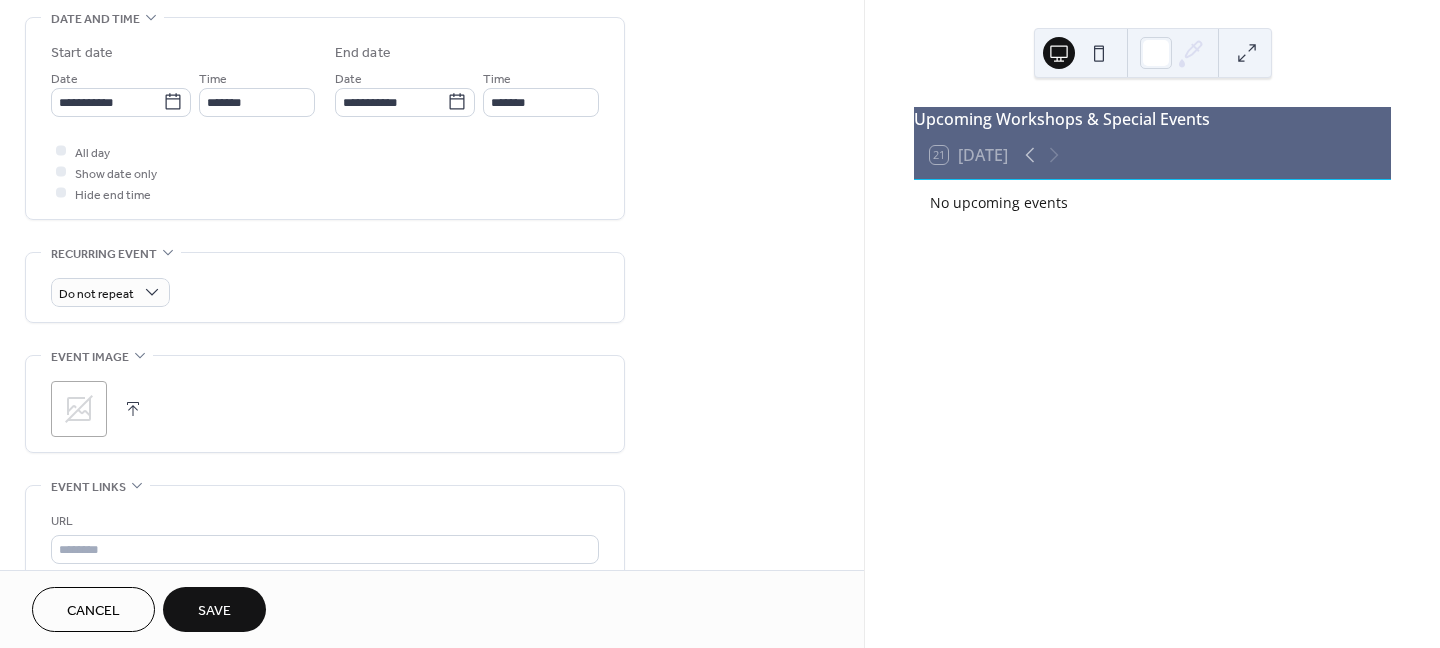 scroll, scrollTop: 645, scrollLeft: 0, axis: vertical 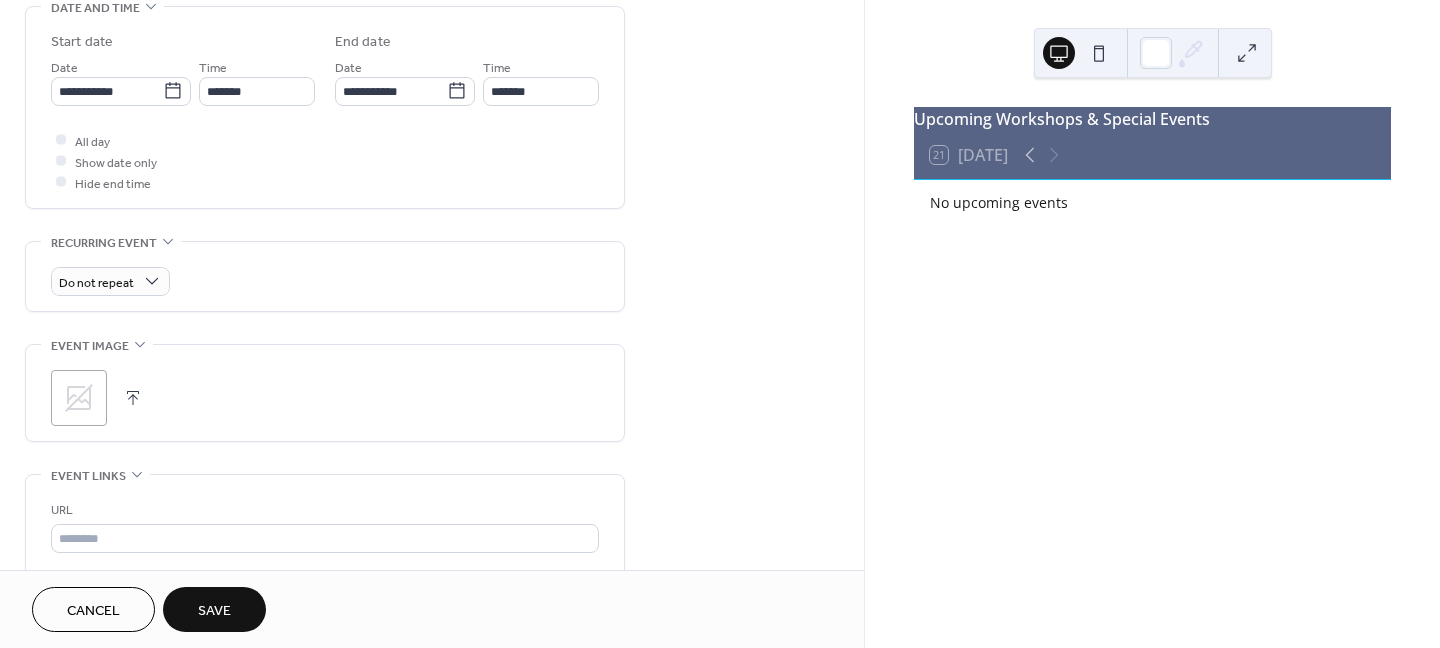 click on ";" at bounding box center [325, 398] 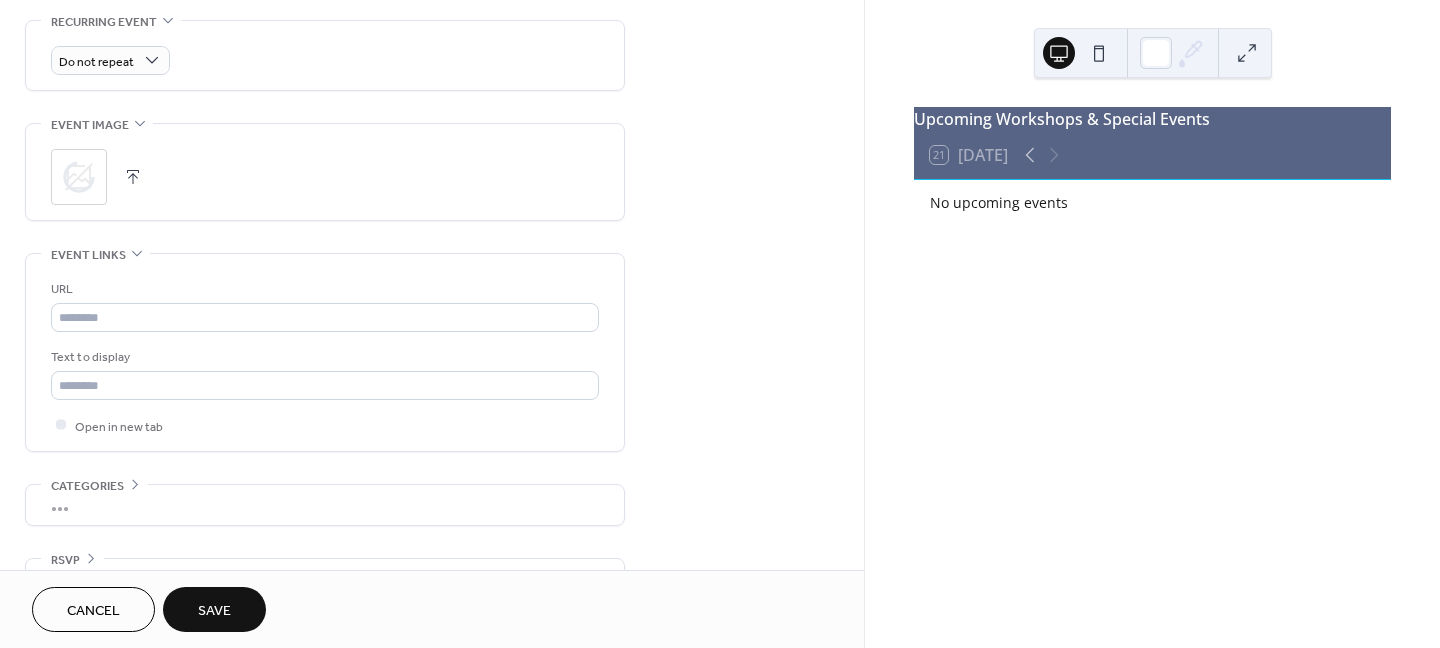 scroll, scrollTop: 910, scrollLeft: 0, axis: vertical 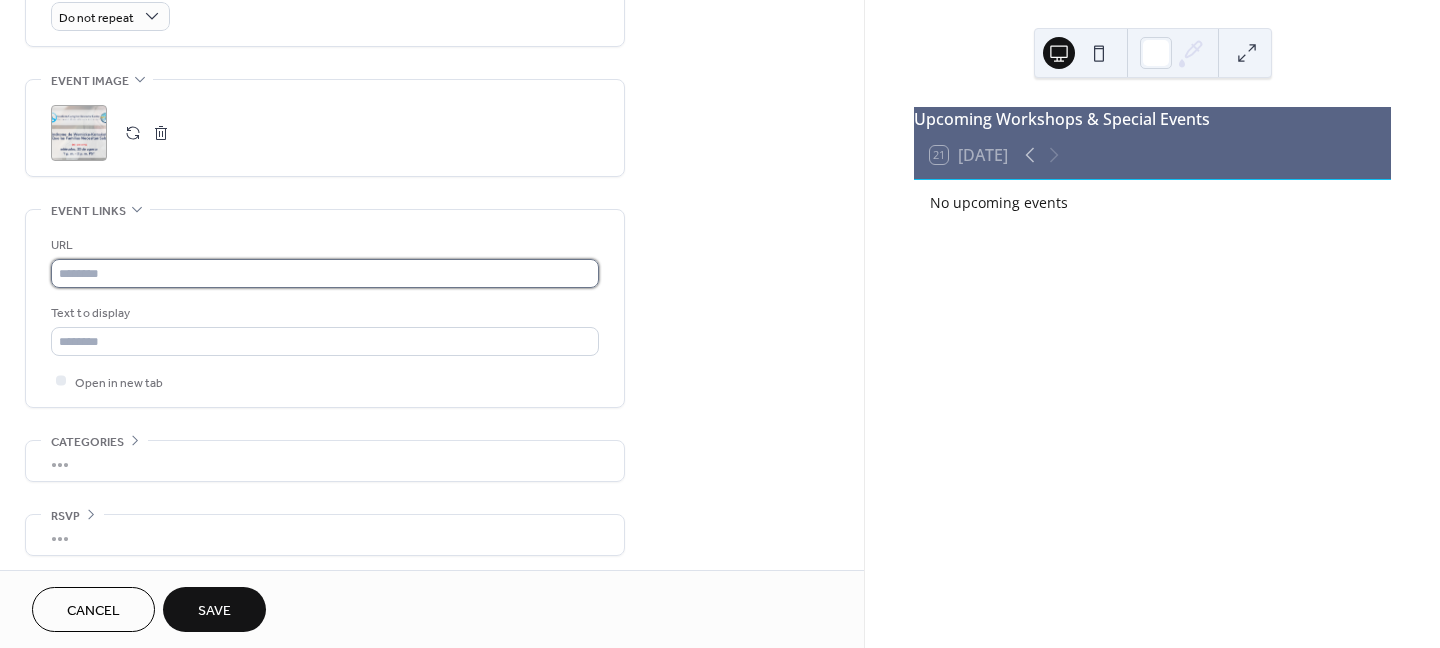 click at bounding box center [325, 273] 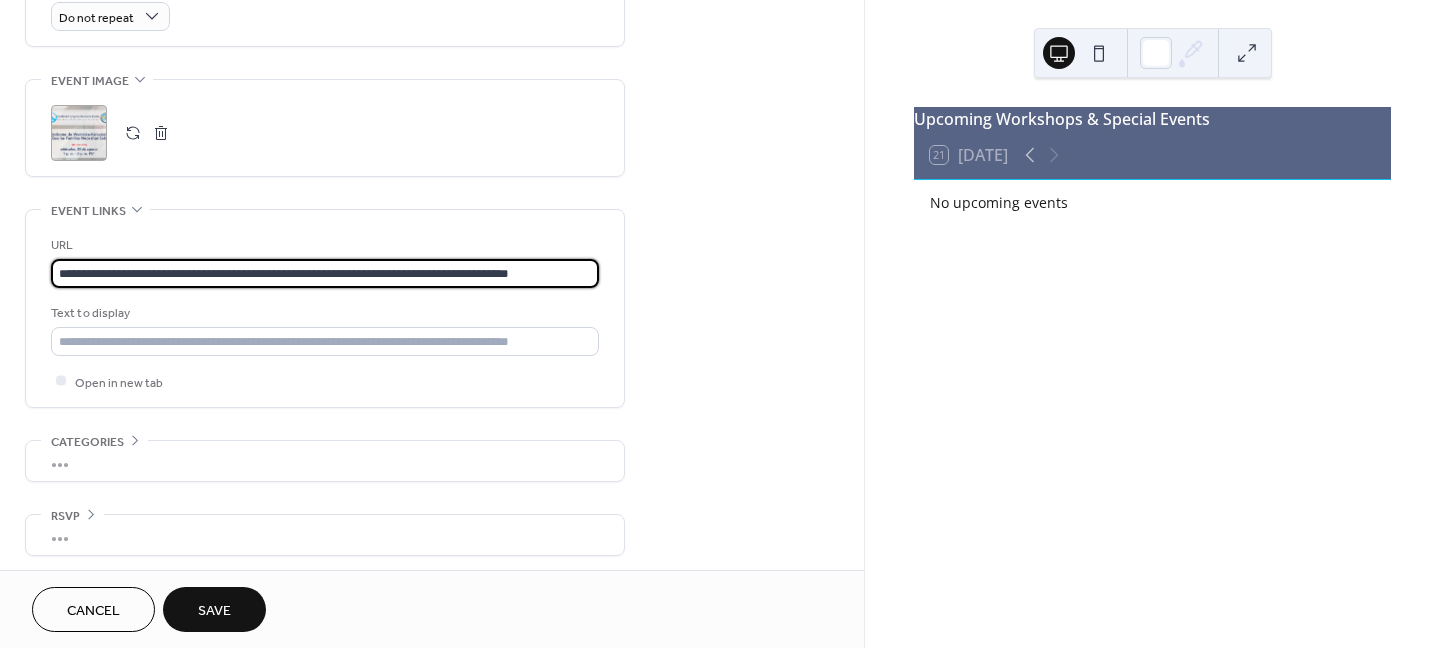 type on "**********" 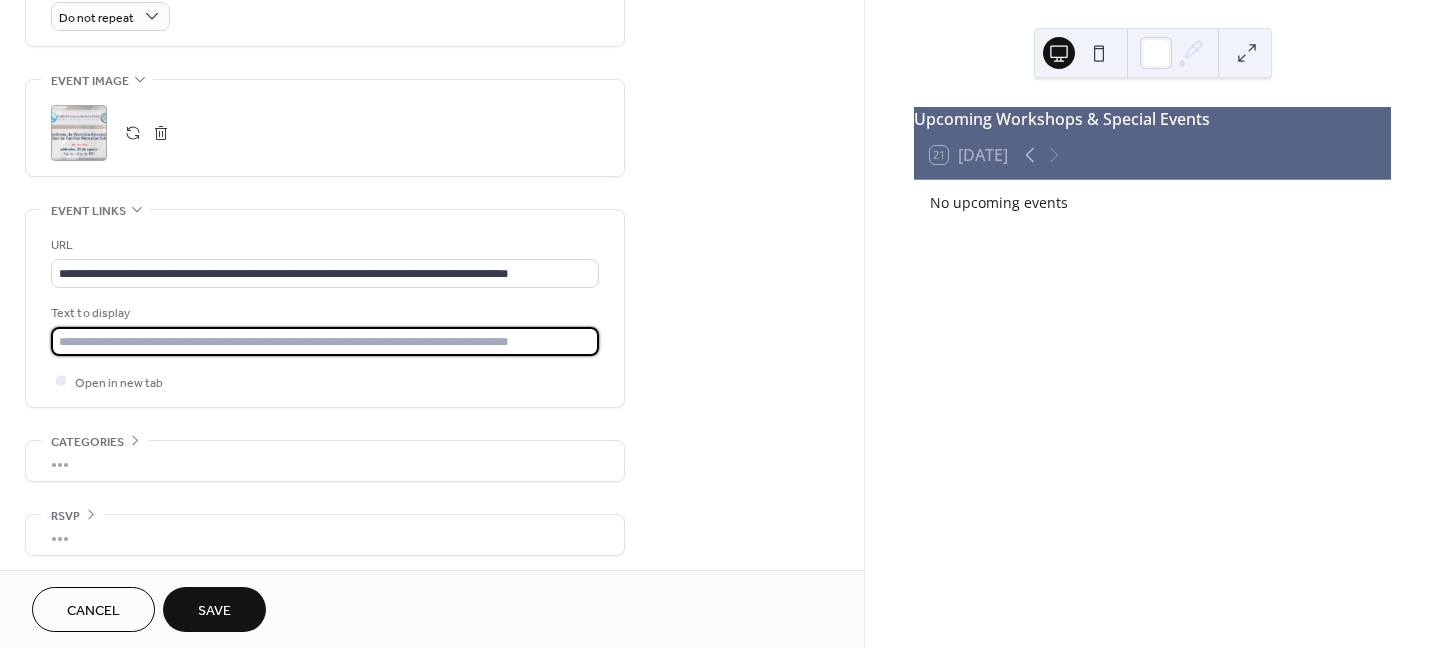 click at bounding box center (325, 341) 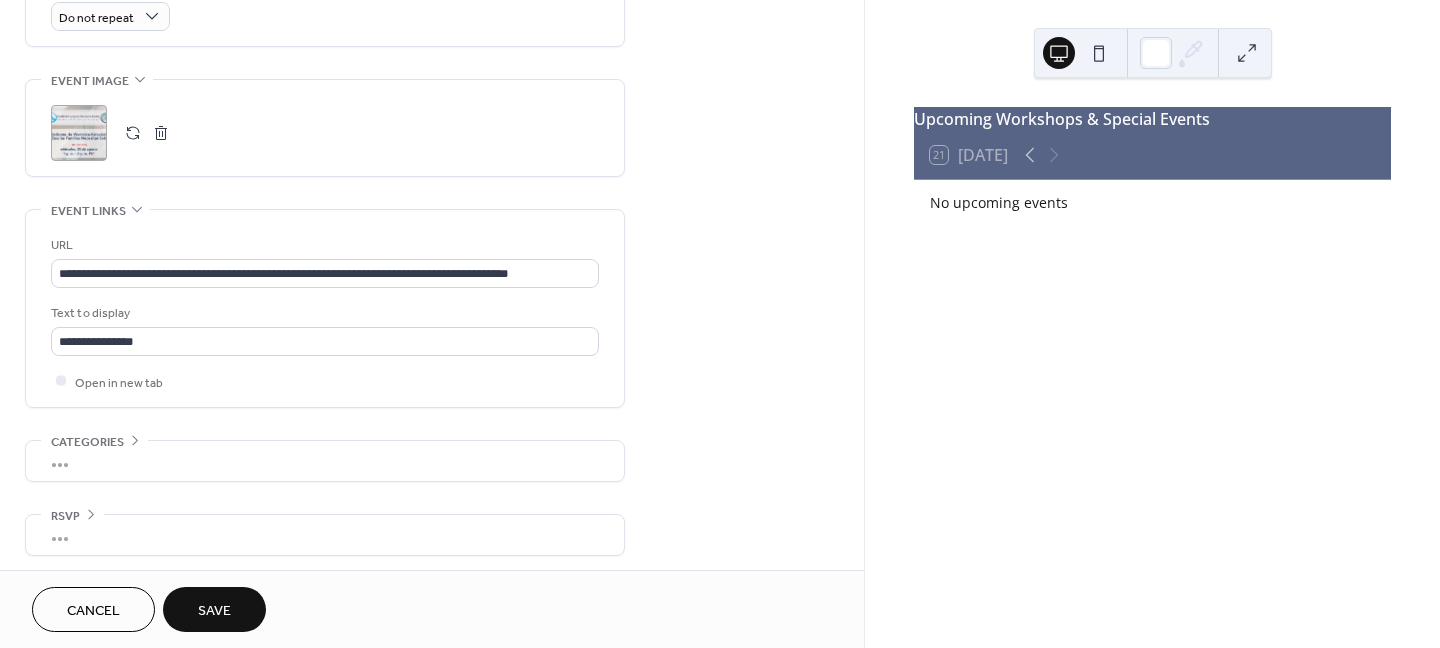 click on "Save" at bounding box center [214, 611] 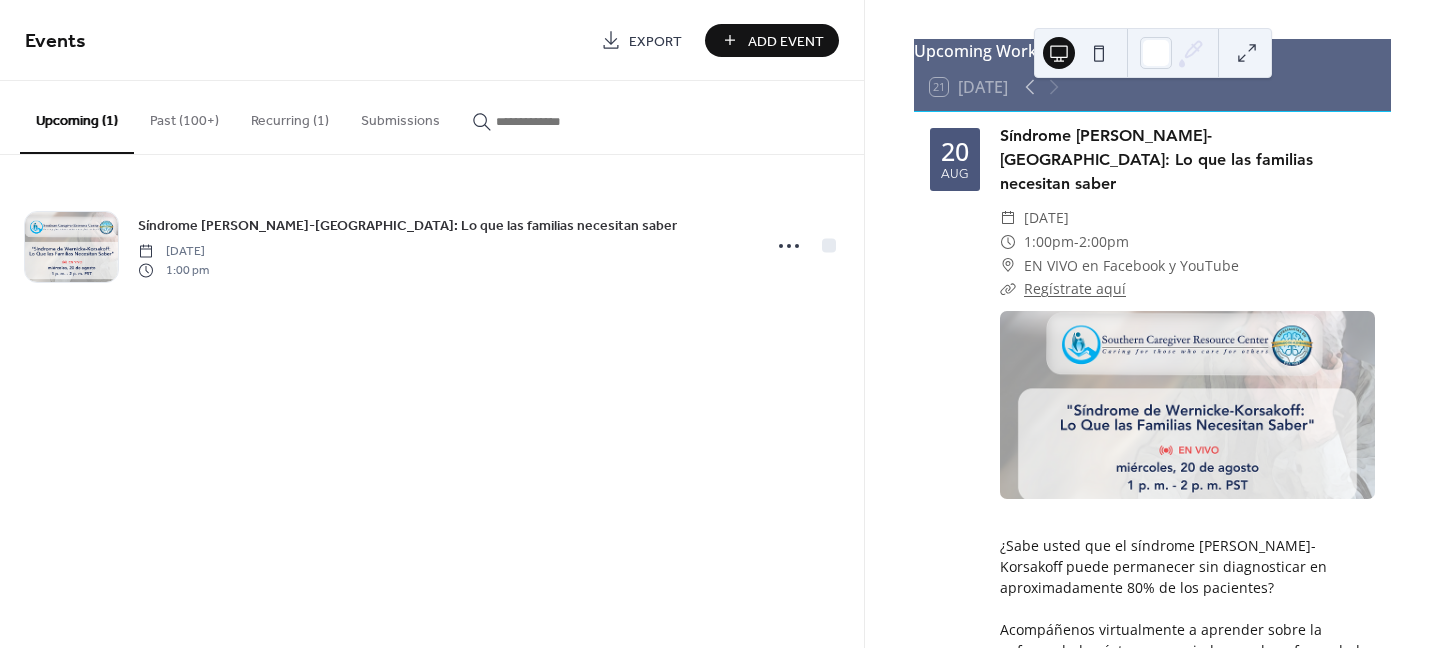scroll, scrollTop: 0, scrollLeft: 0, axis: both 